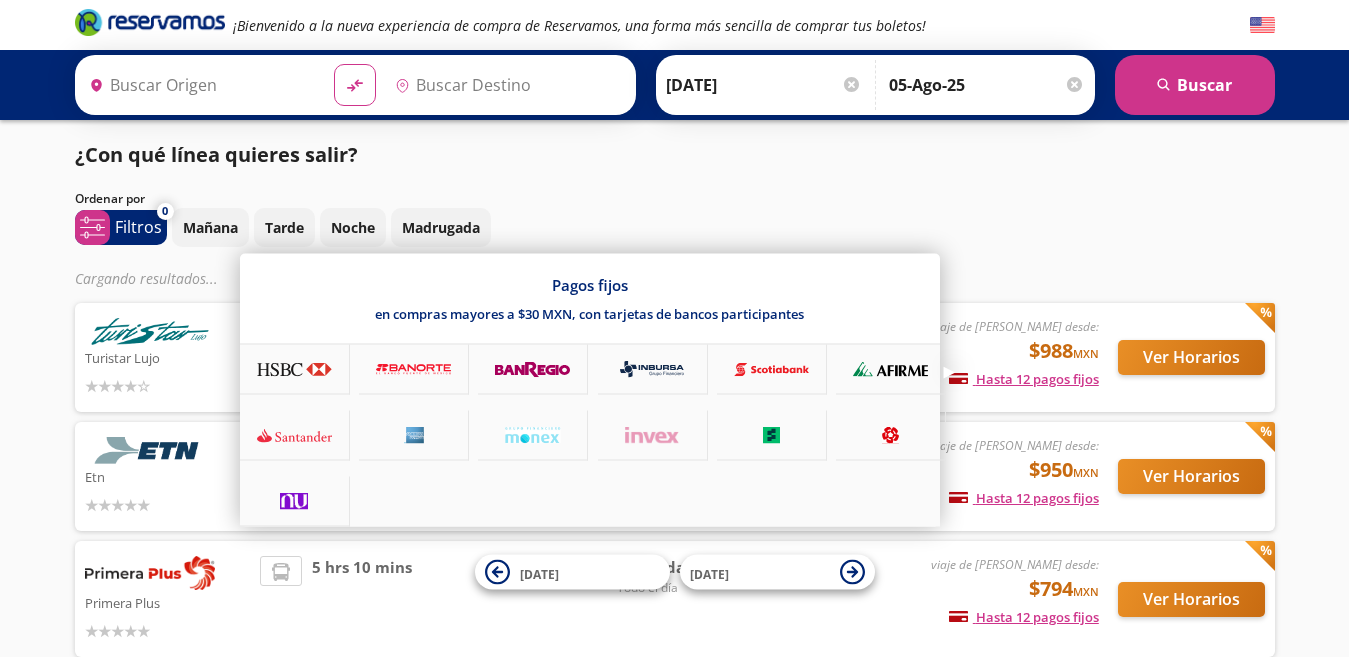 type on "[GEOGRAPHIC_DATA], [GEOGRAPHIC_DATA]" 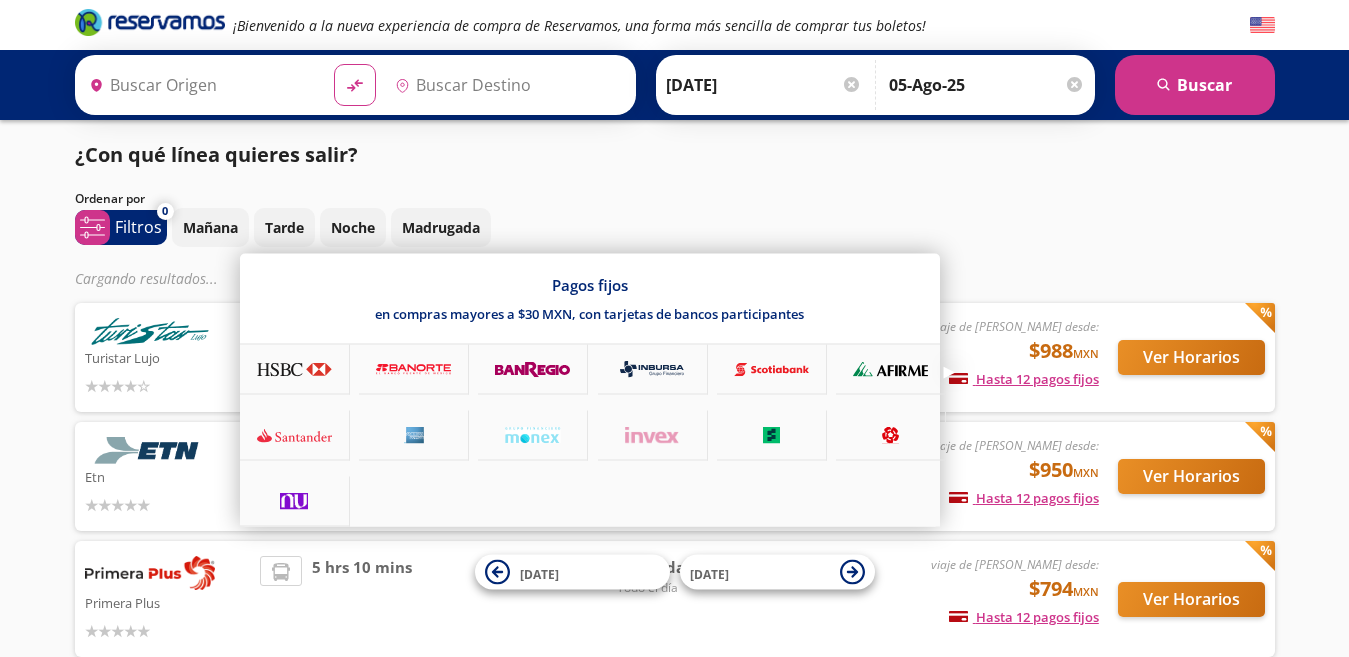 type on "[GEOGRAPHIC_DATA], [GEOGRAPHIC_DATA]" 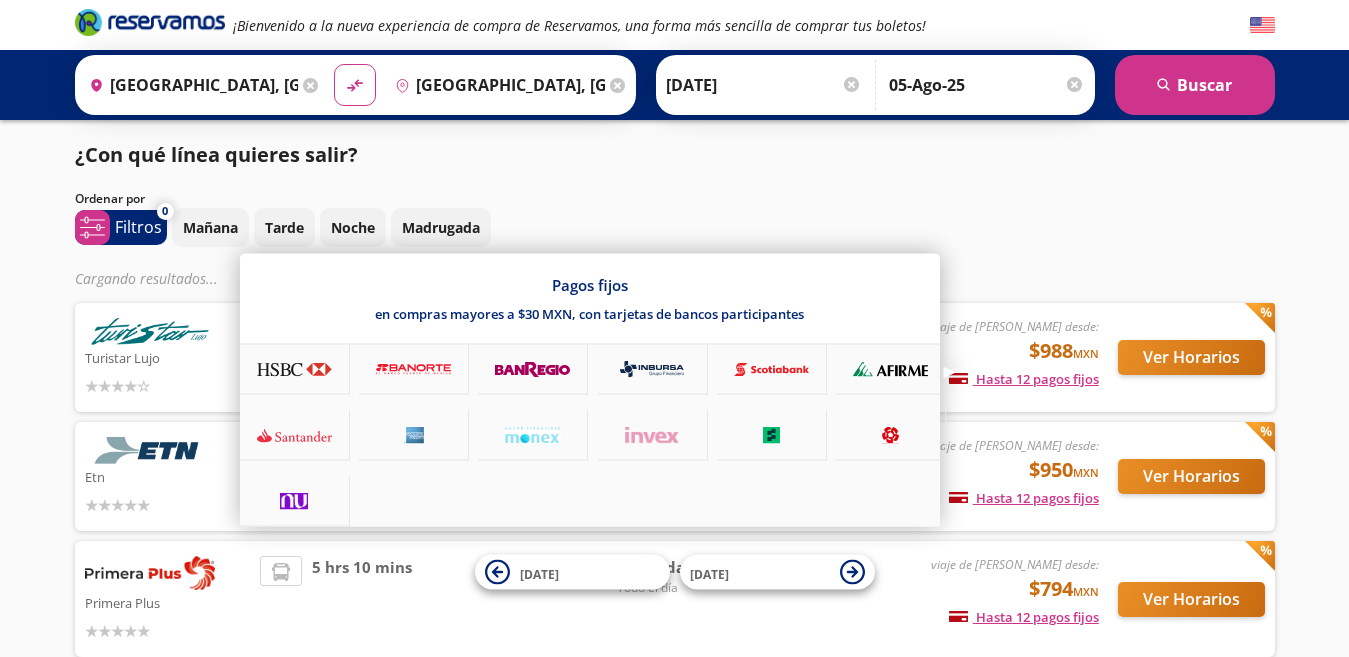 scroll, scrollTop: 0, scrollLeft: 0, axis: both 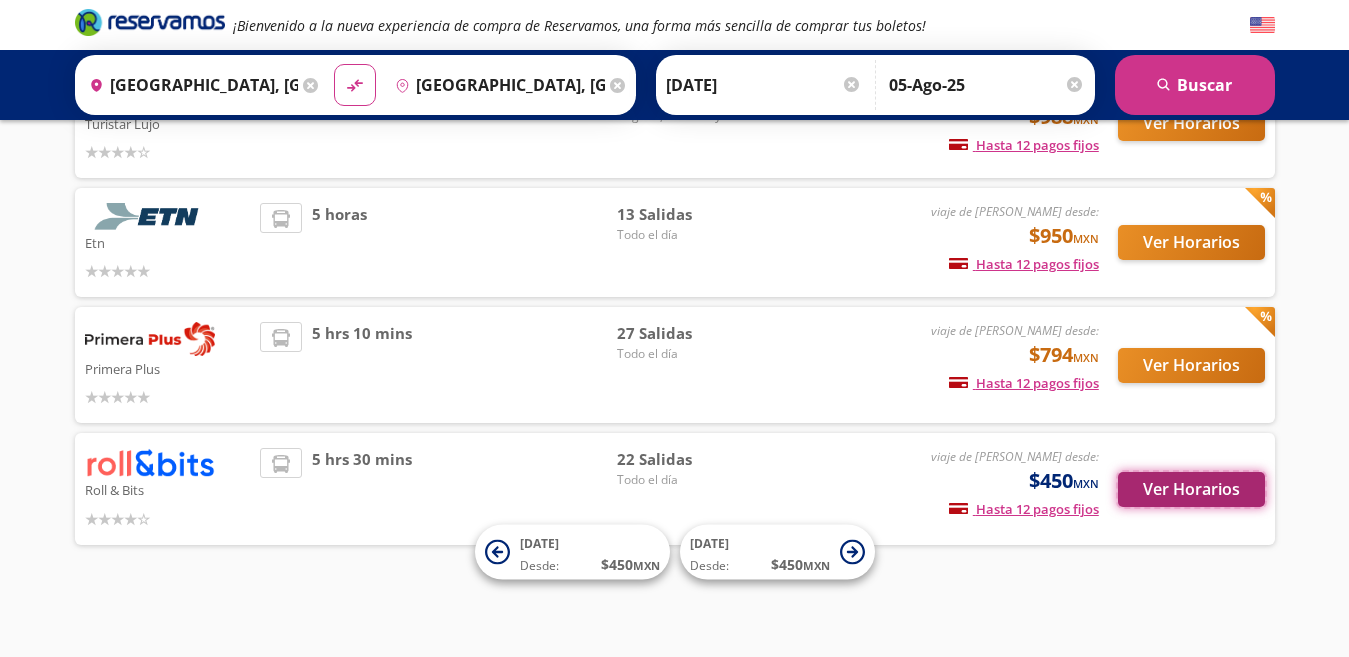 click on "Ver Horarios" at bounding box center (1191, 489) 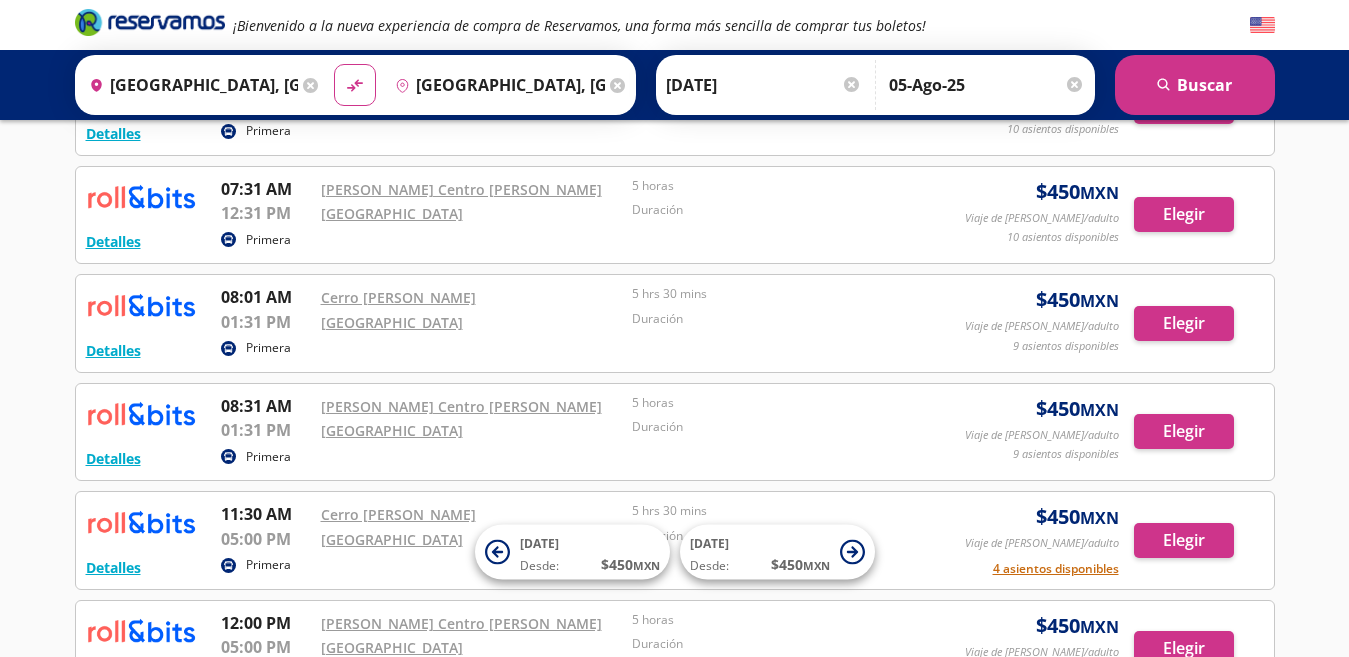 scroll, scrollTop: 1080, scrollLeft: 0, axis: vertical 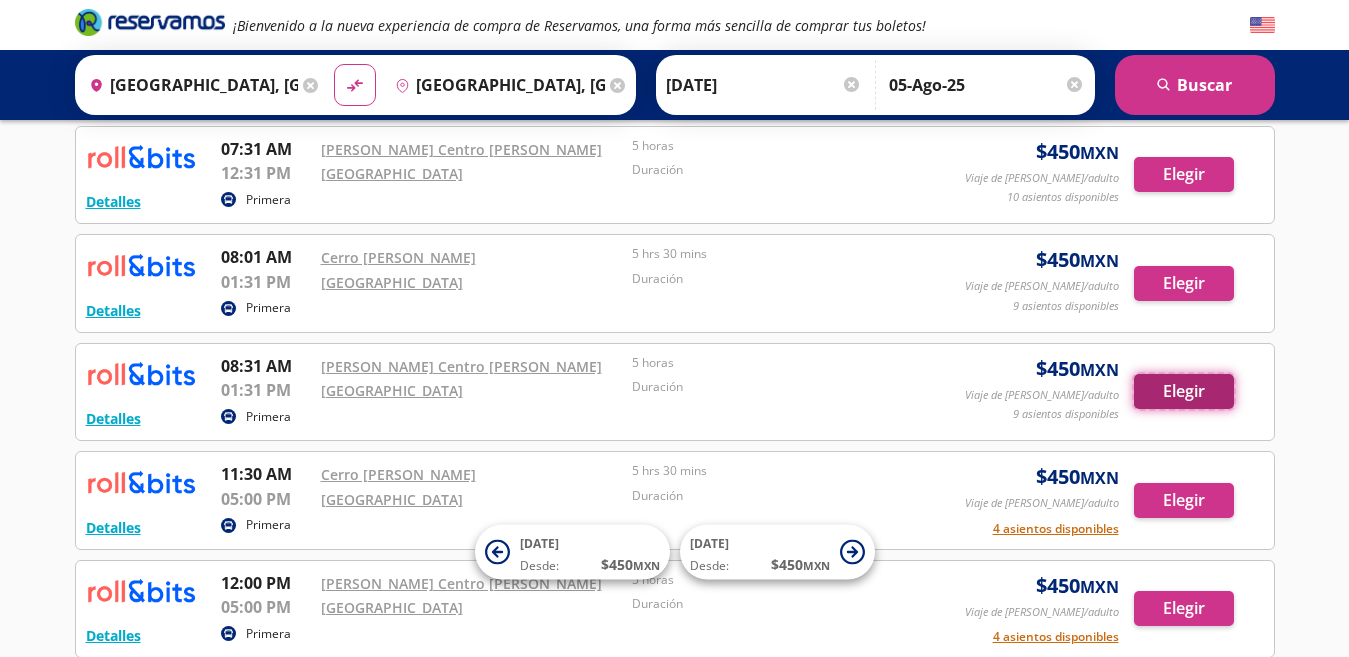 click on "Elegir" at bounding box center (1184, 391) 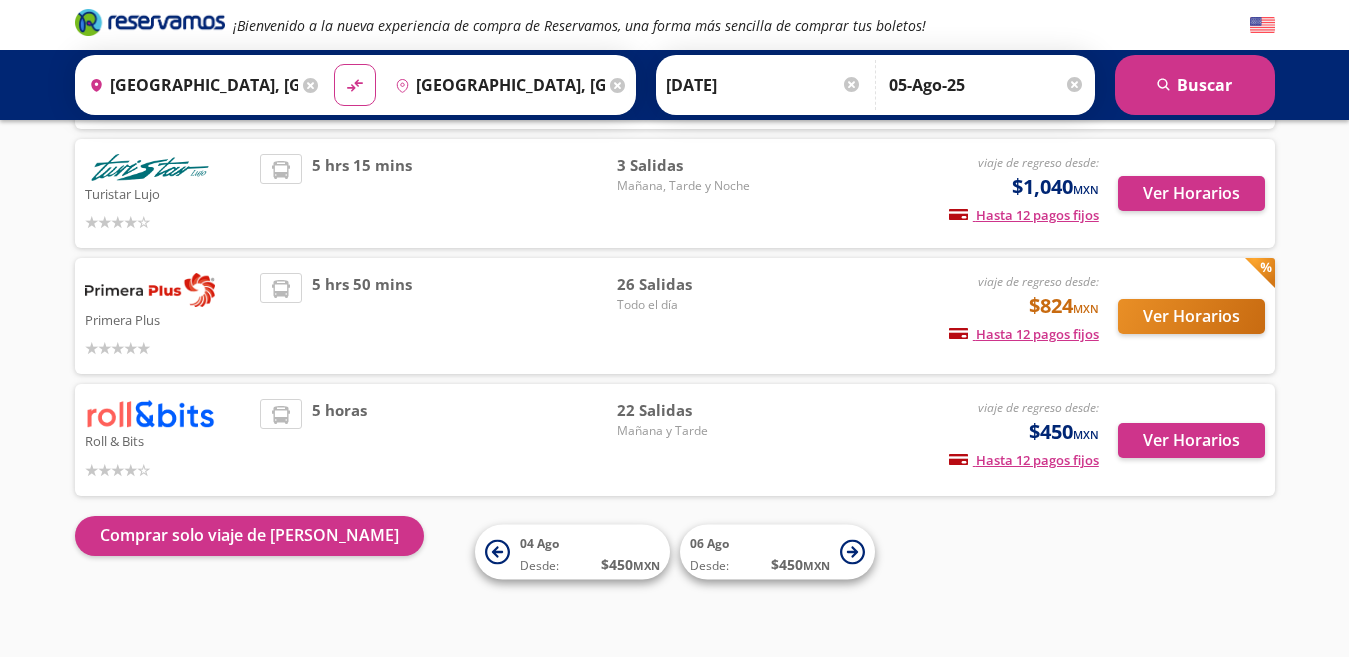 scroll, scrollTop: 243, scrollLeft: 0, axis: vertical 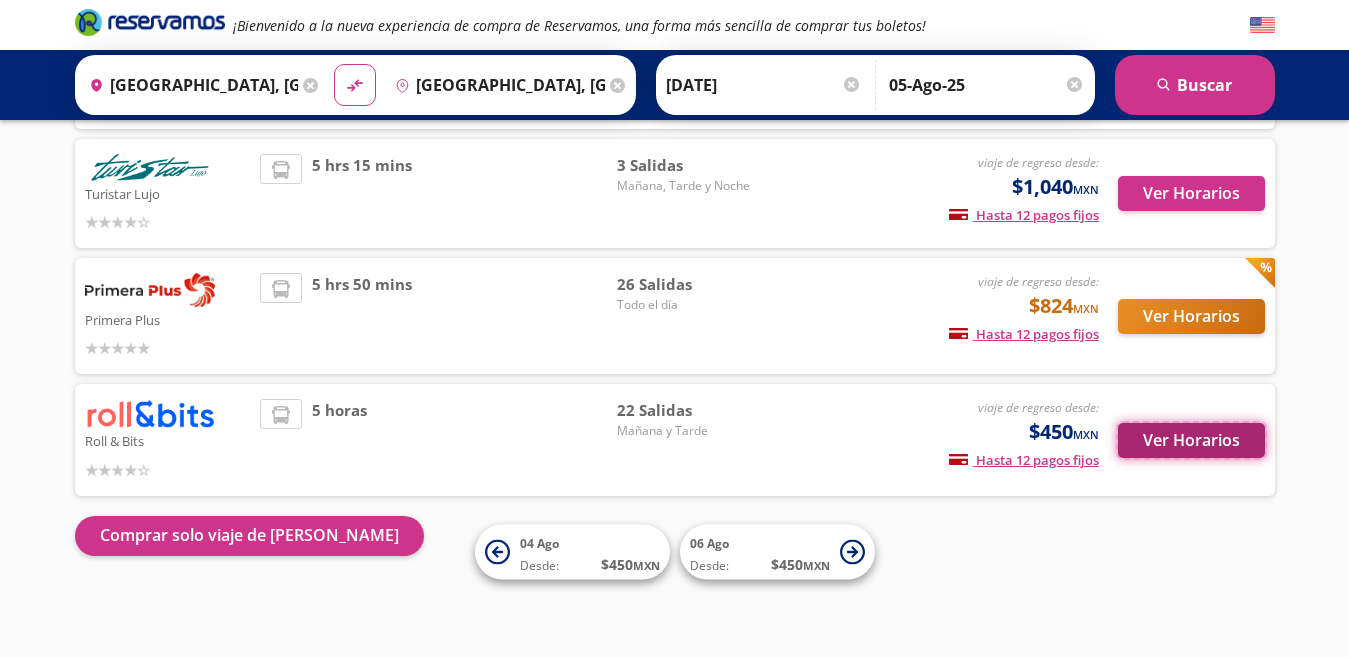 click on "Ver Horarios" at bounding box center [1191, 440] 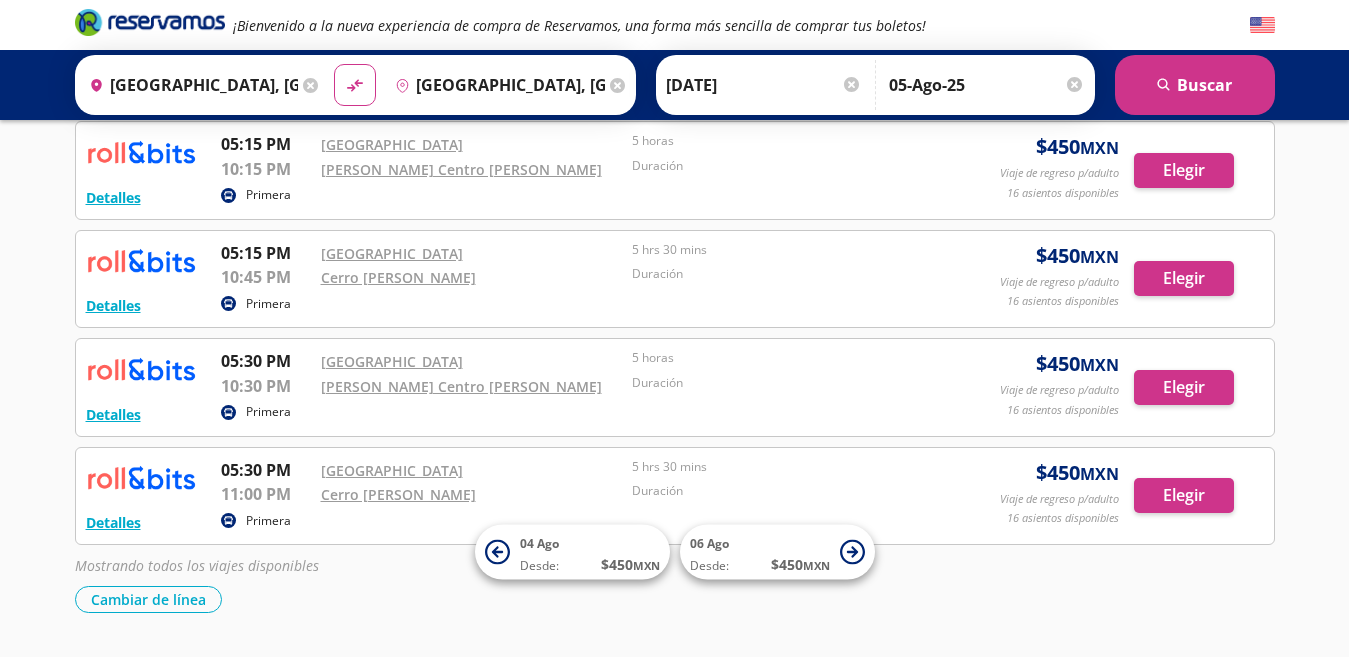 scroll, scrollTop: 2241, scrollLeft: 0, axis: vertical 